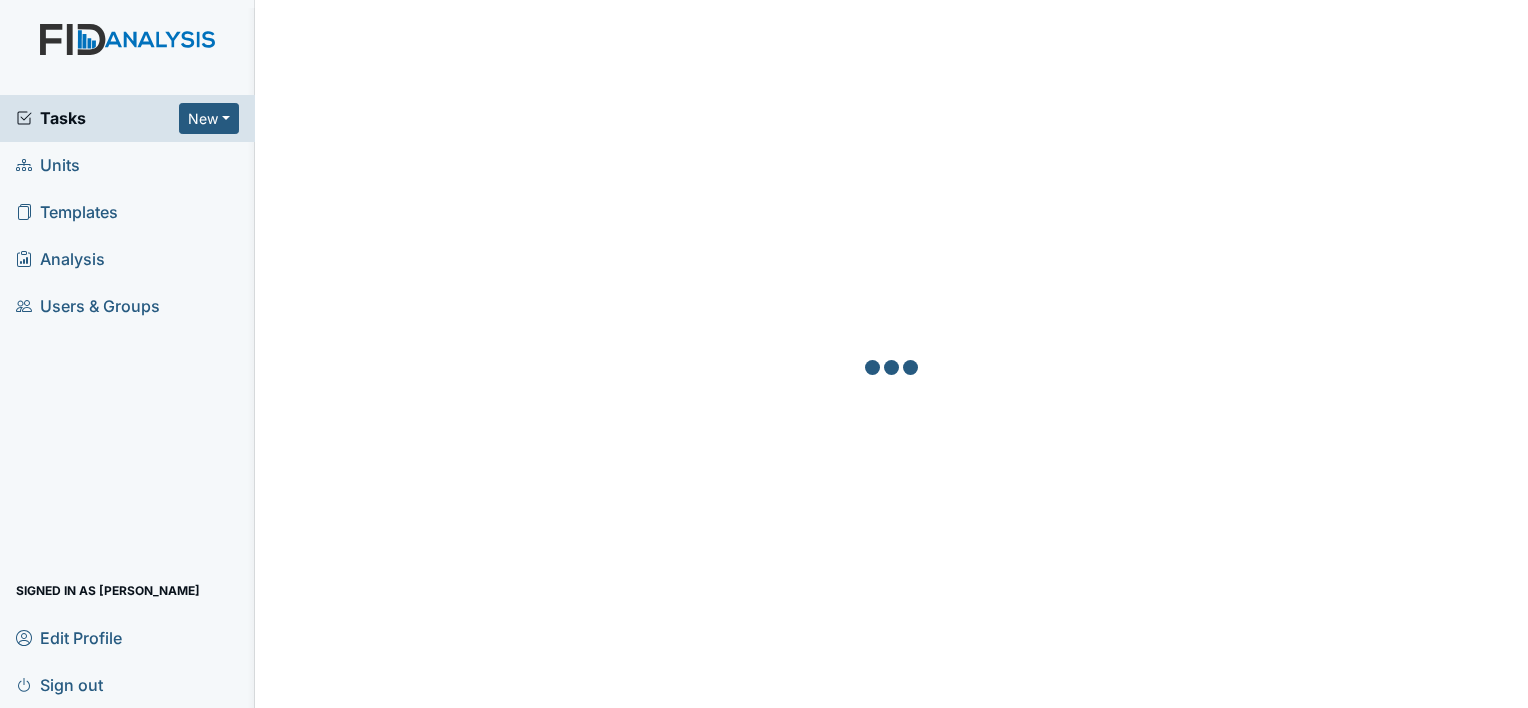 scroll, scrollTop: 0, scrollLeft: 0, axis: both 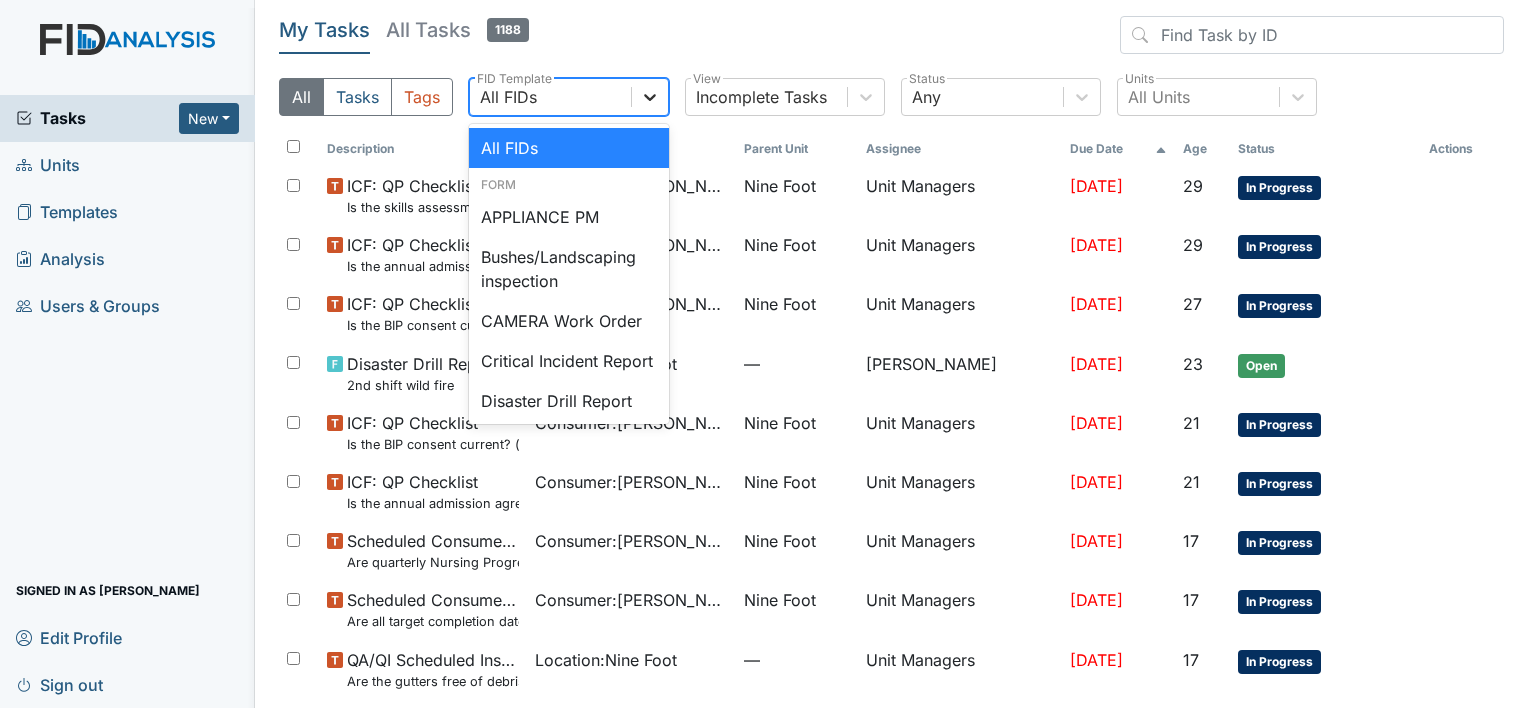 click 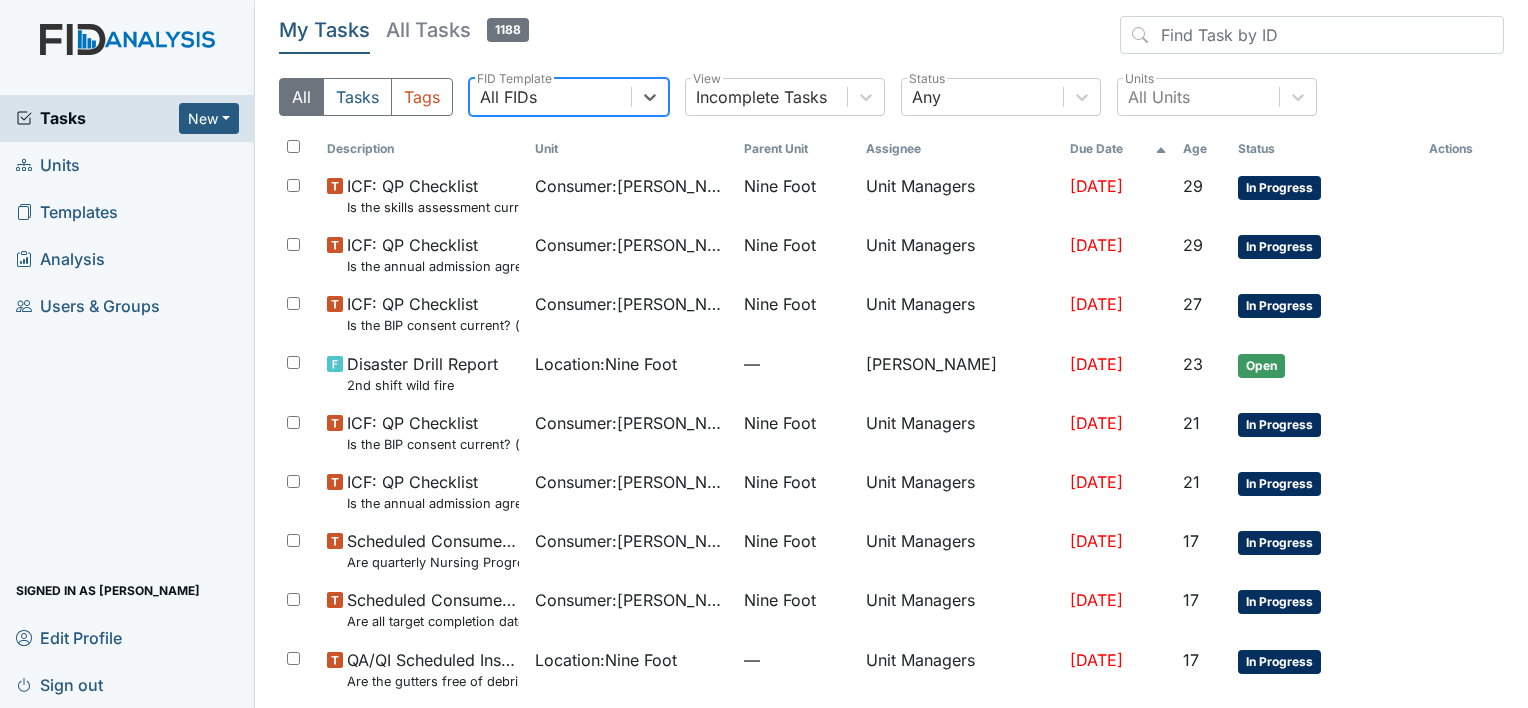 click on "All FIDs" at bounding box center [550, 97] 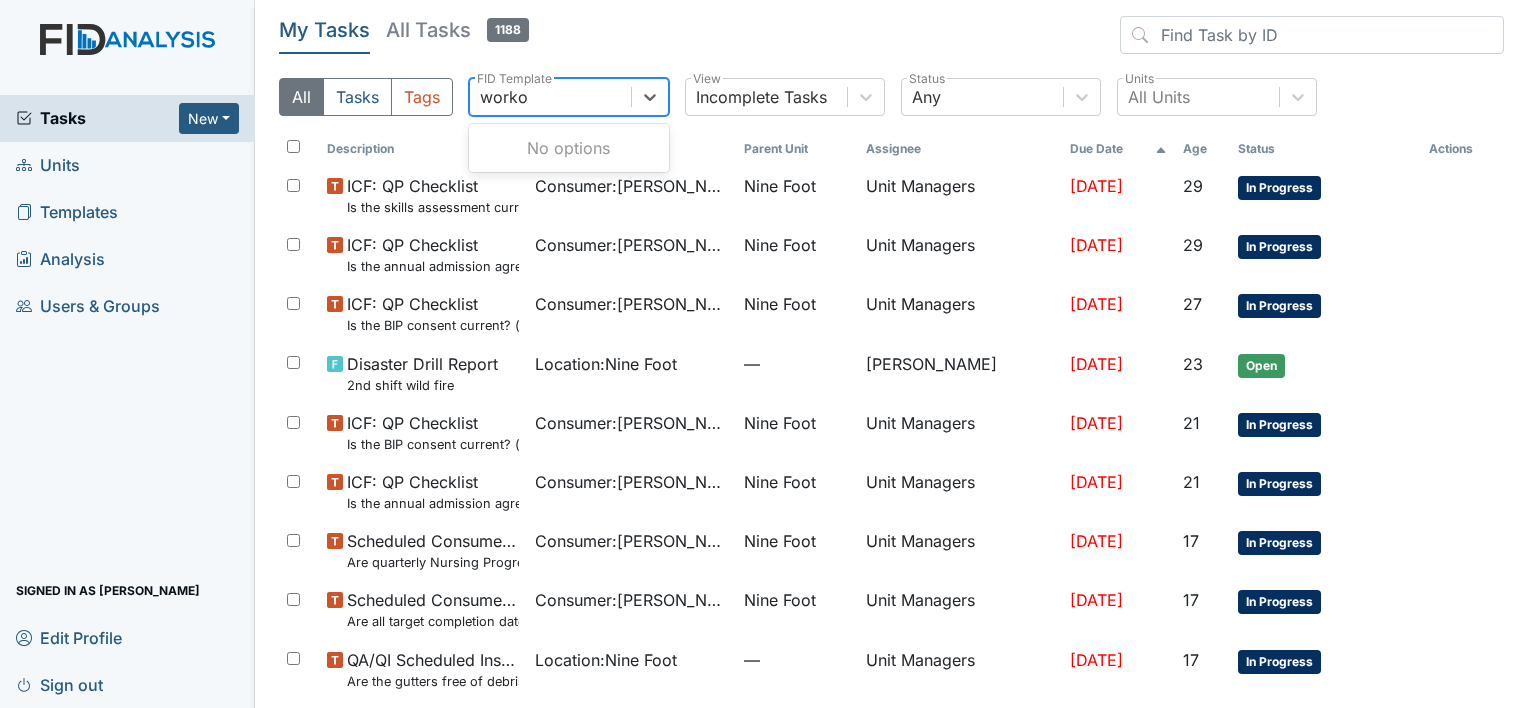 type on "work" 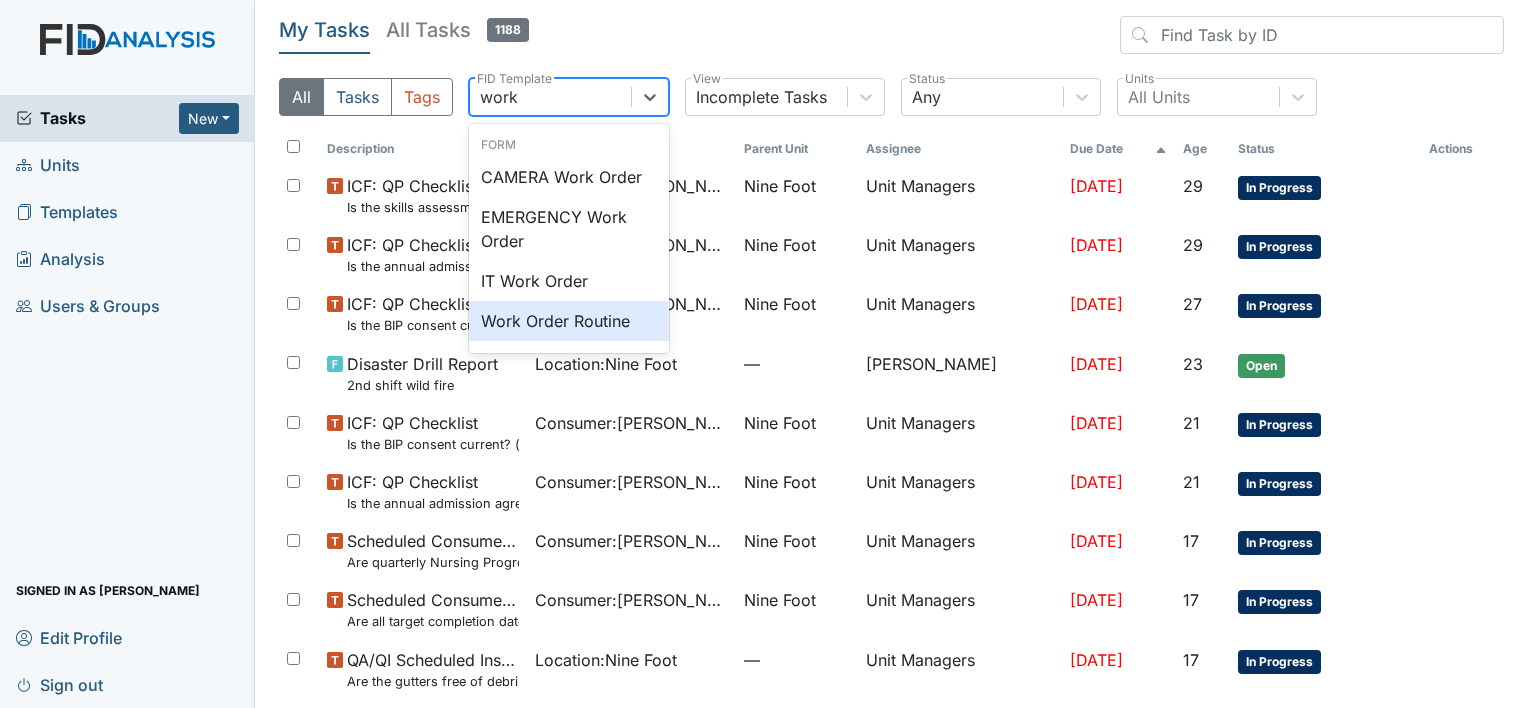 click on "Work Order Routine" at bounding box center [569, 321] 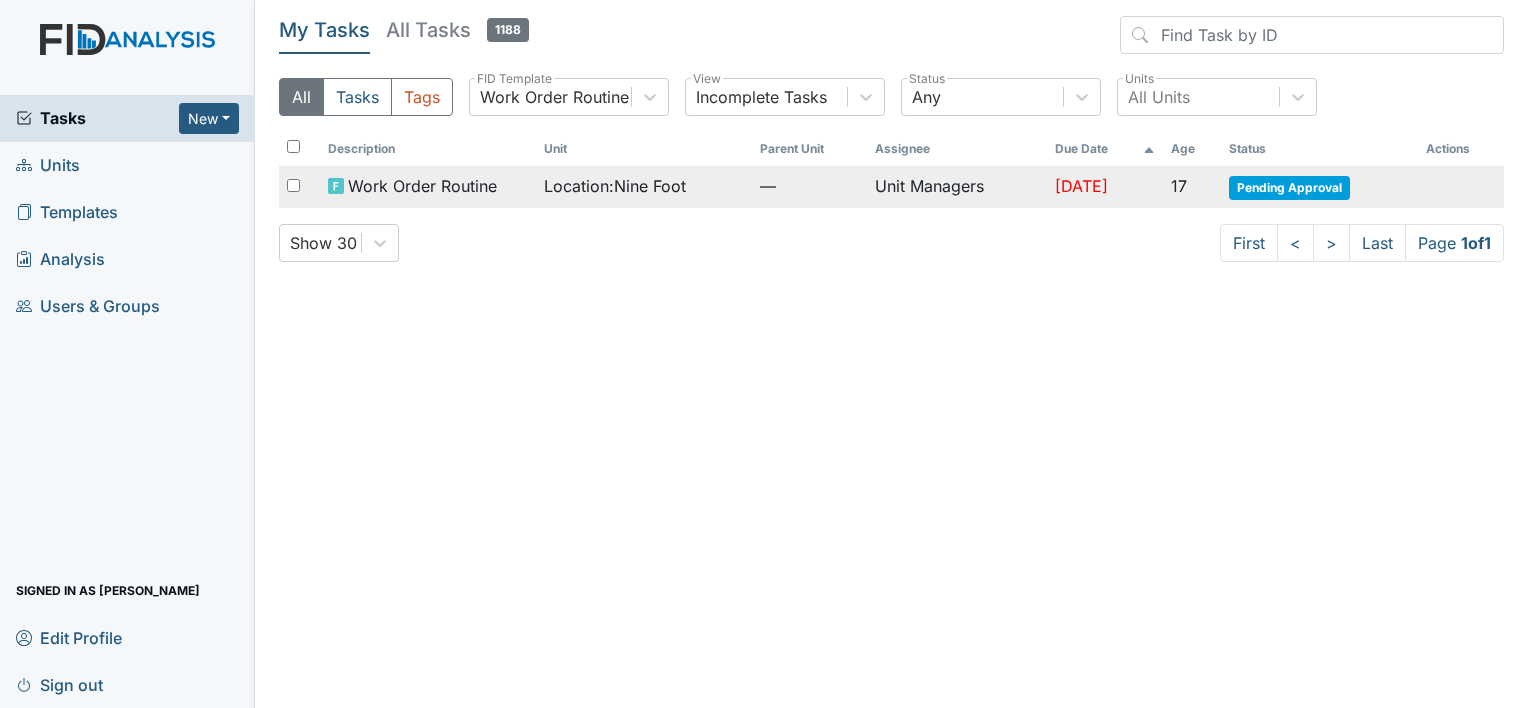 click on "Location :  Nine Foot" at bounding box center (615, 186) 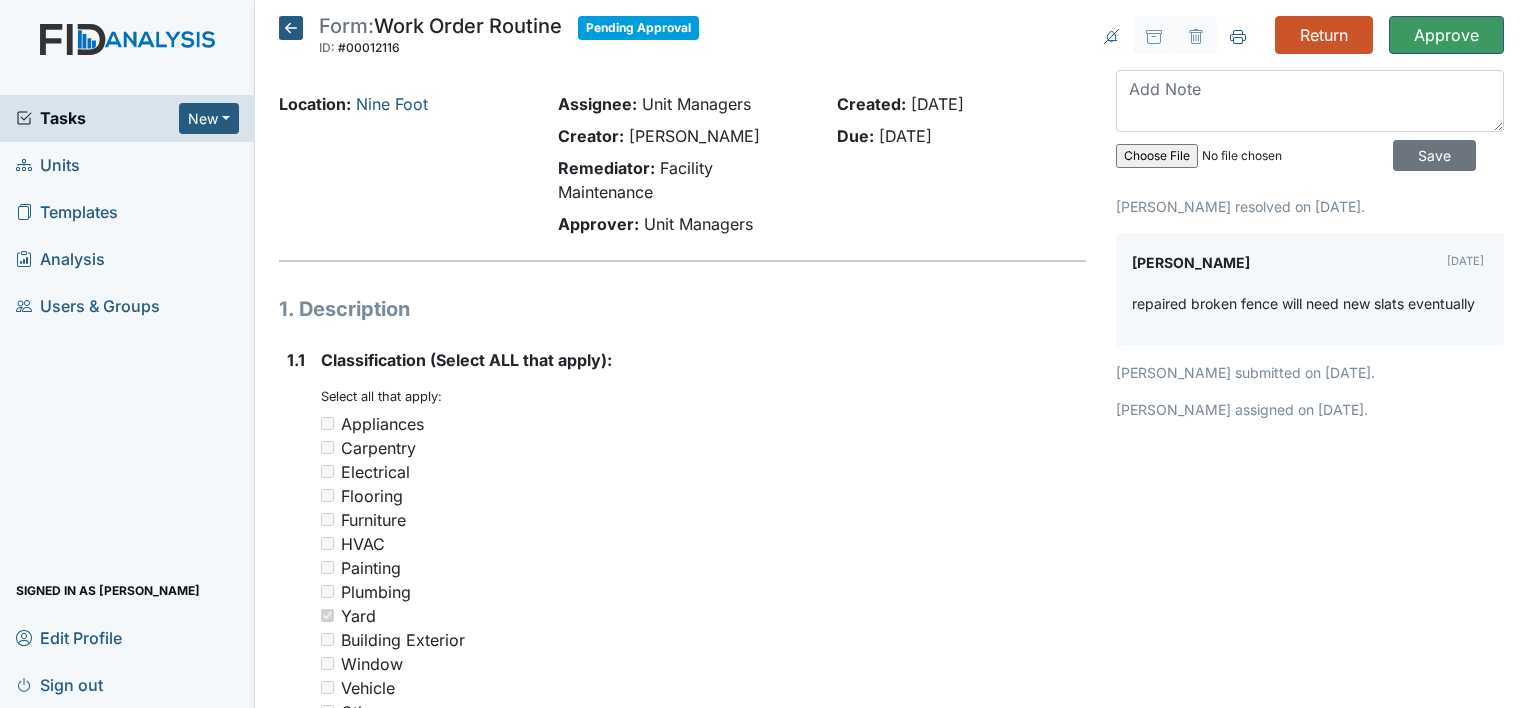 scroll, scrollTop: 0, scrollLeft: 0, axis: both 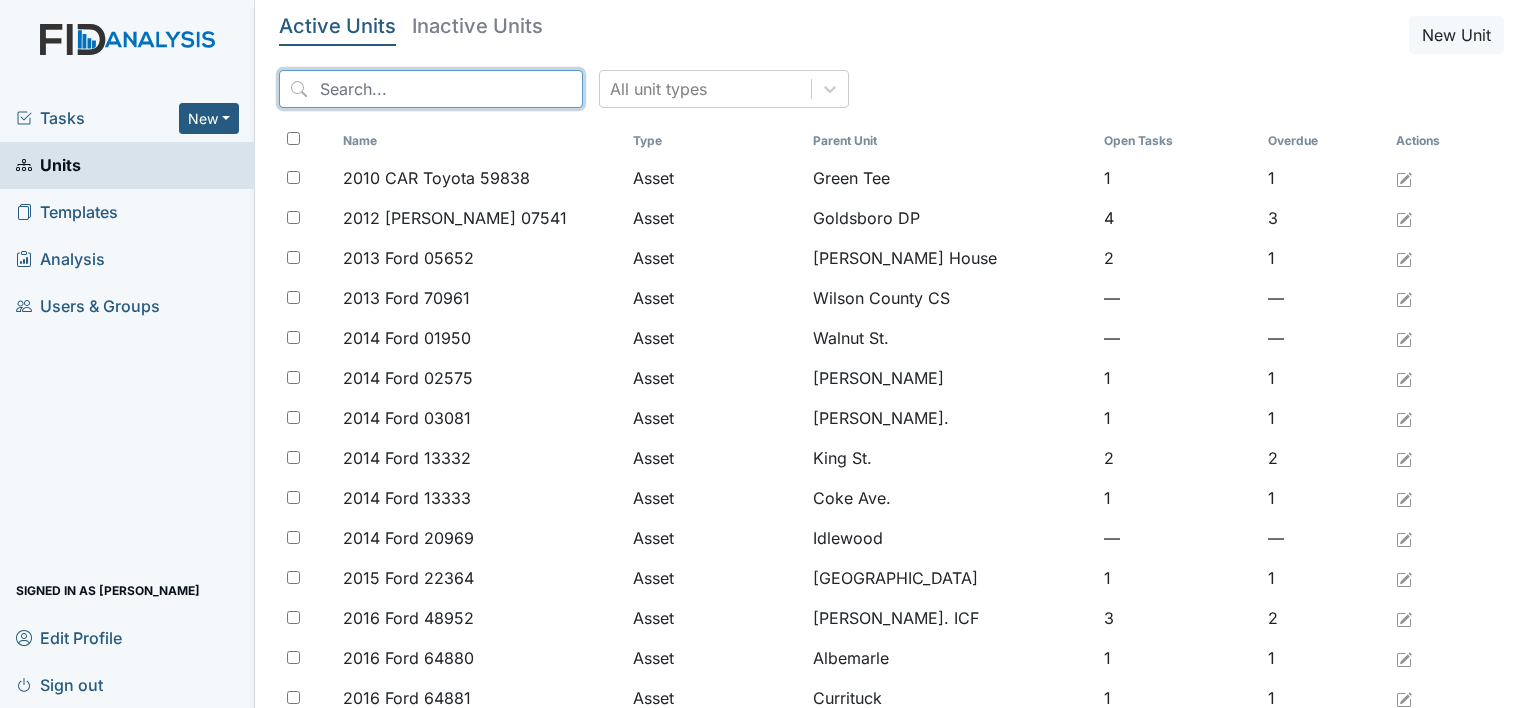click at bounding box center [431, 89] 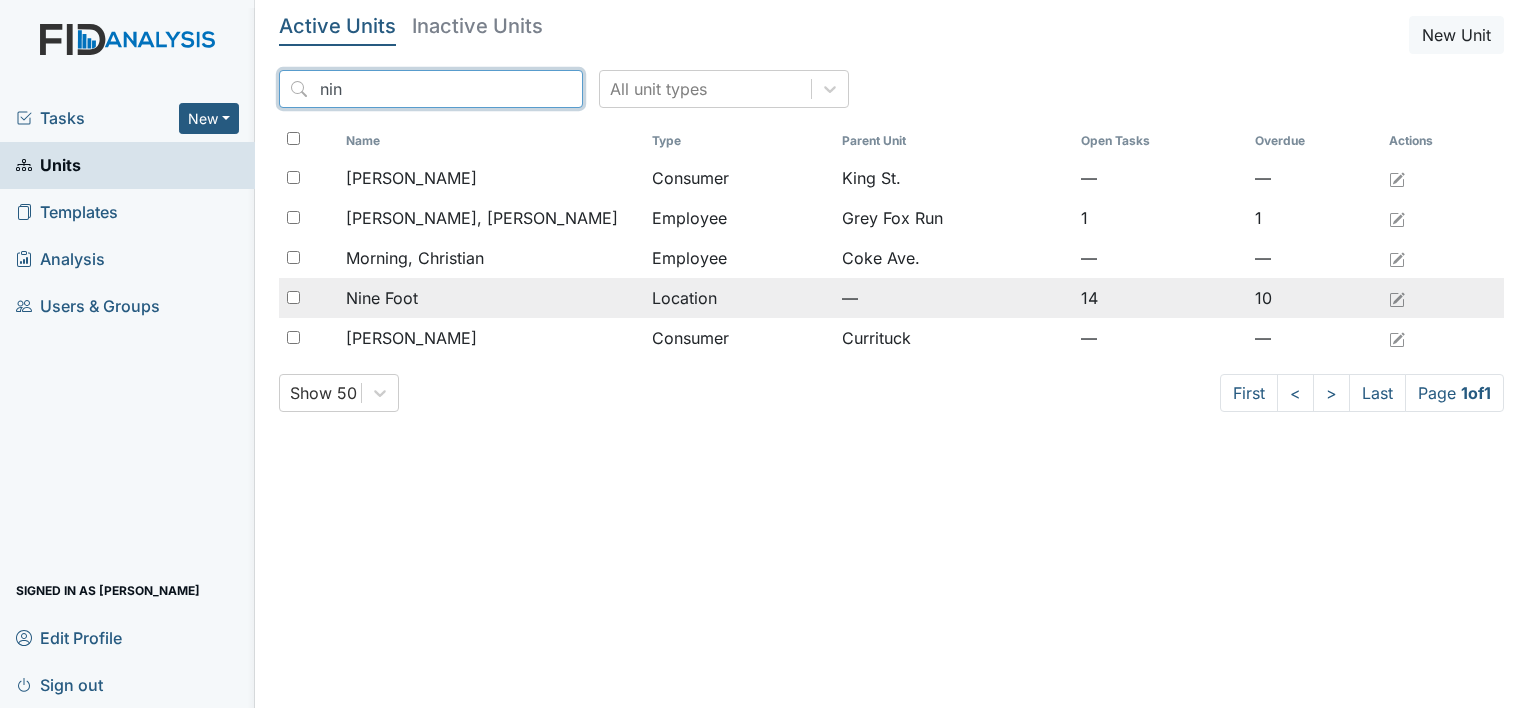 type on "nin" 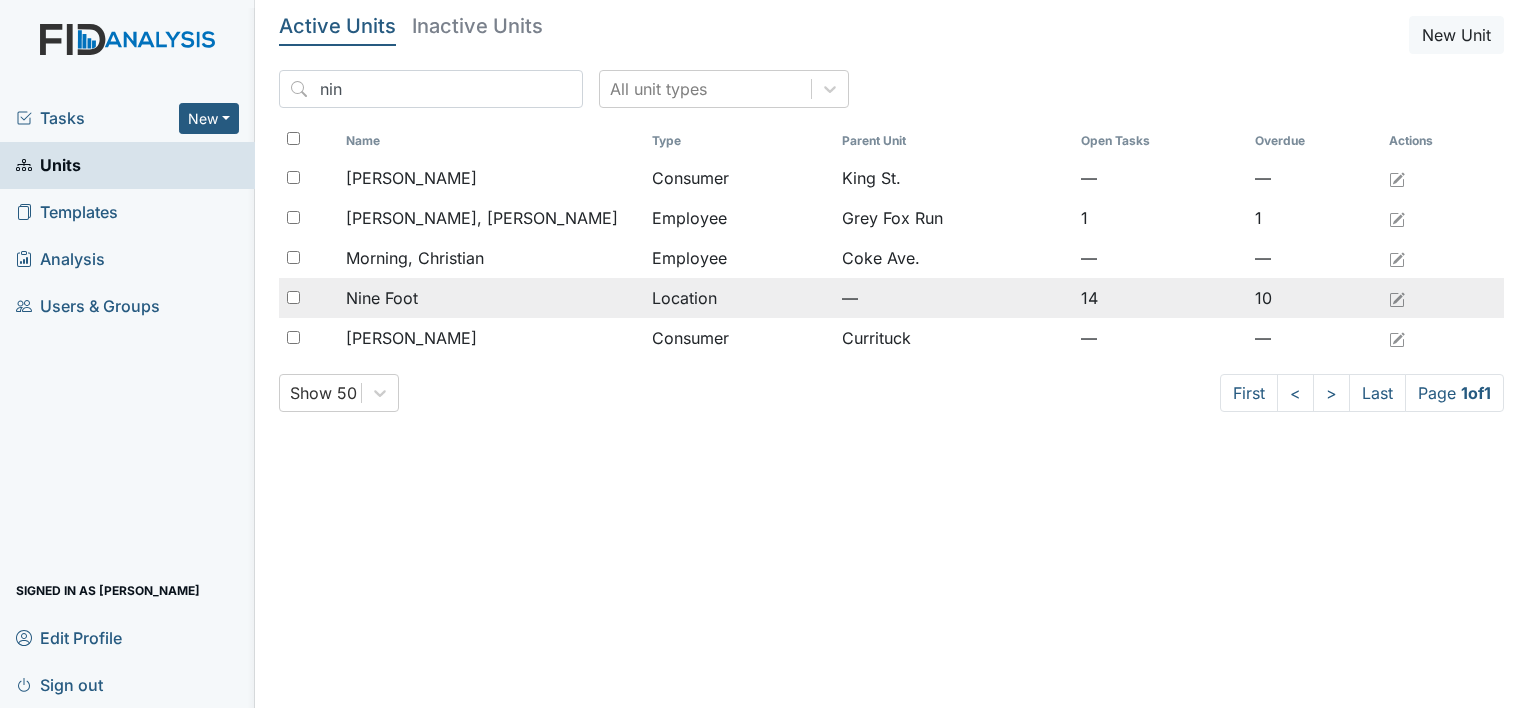 click on "Nine Foot" at bounding box center [382, 298] 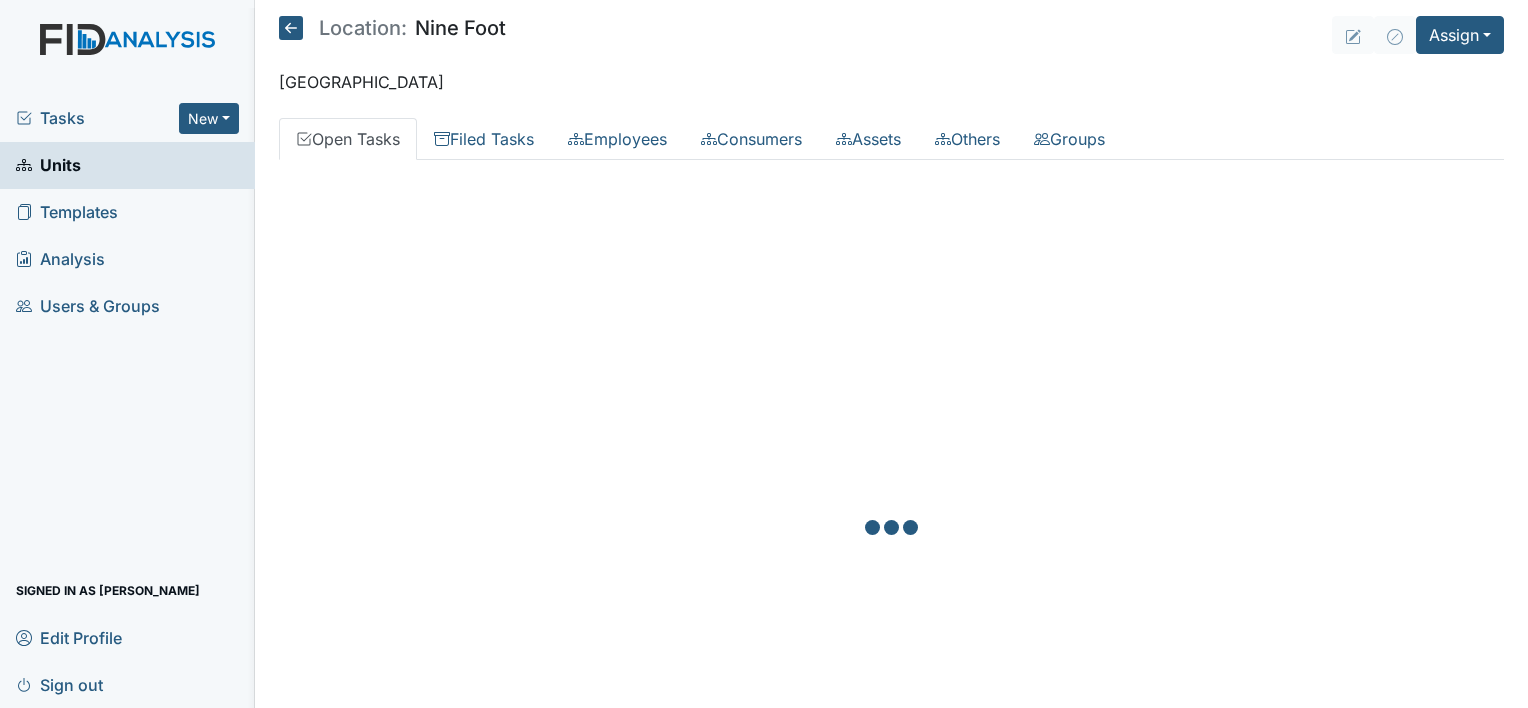 scroll, scrollTop: 0, scrollLeft: 0, axis: both 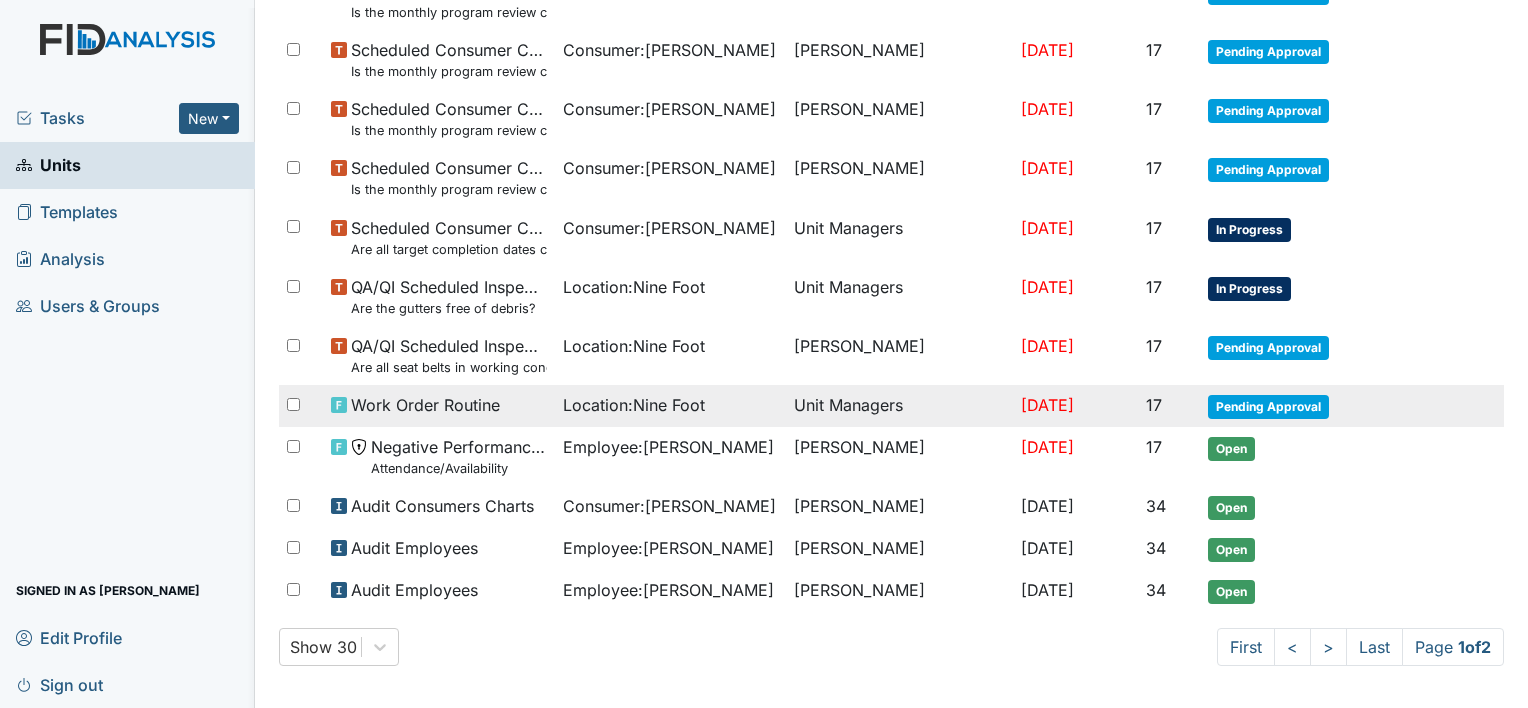 click on "Location :  Nine Foot" at bounding box center (634, 405) 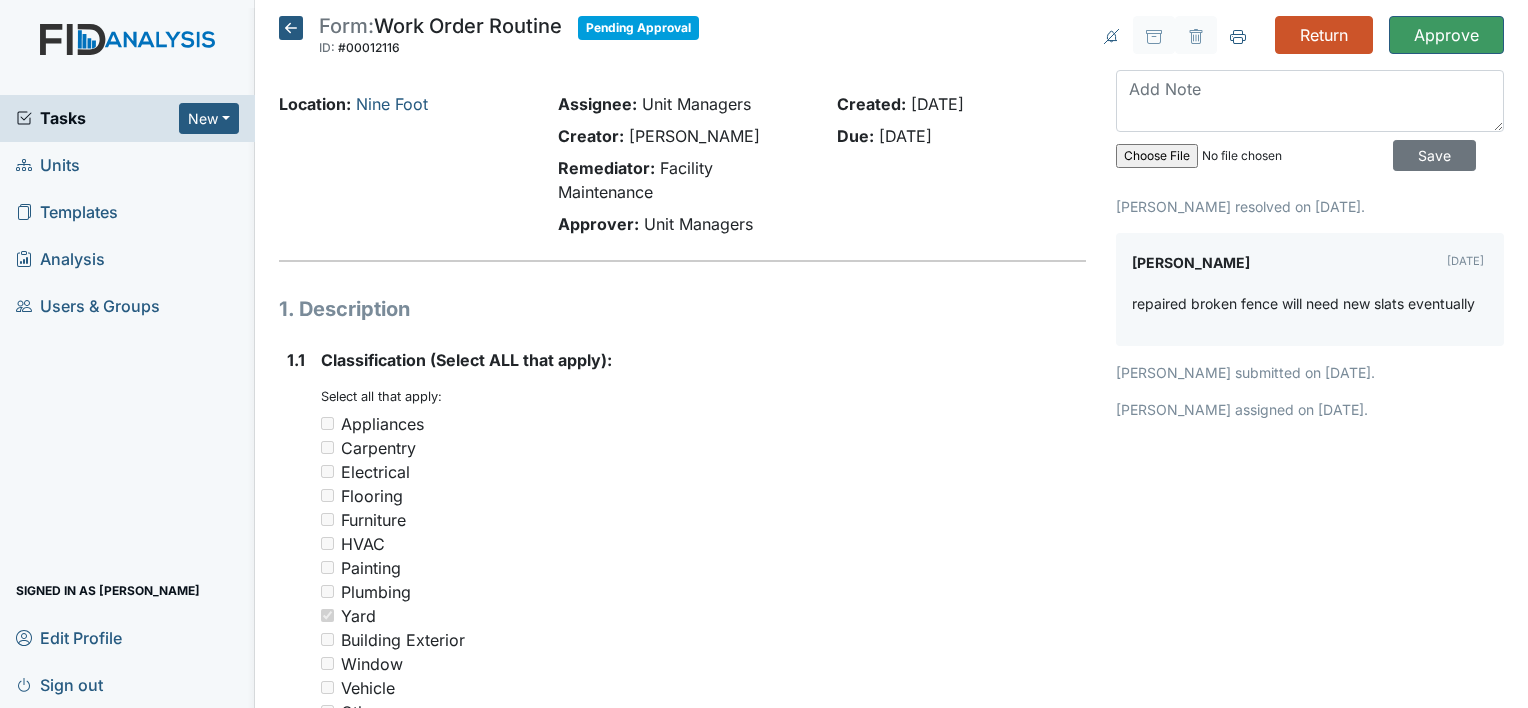 scroll, scrollTop: 0, scrollLeft: 0, axis: both 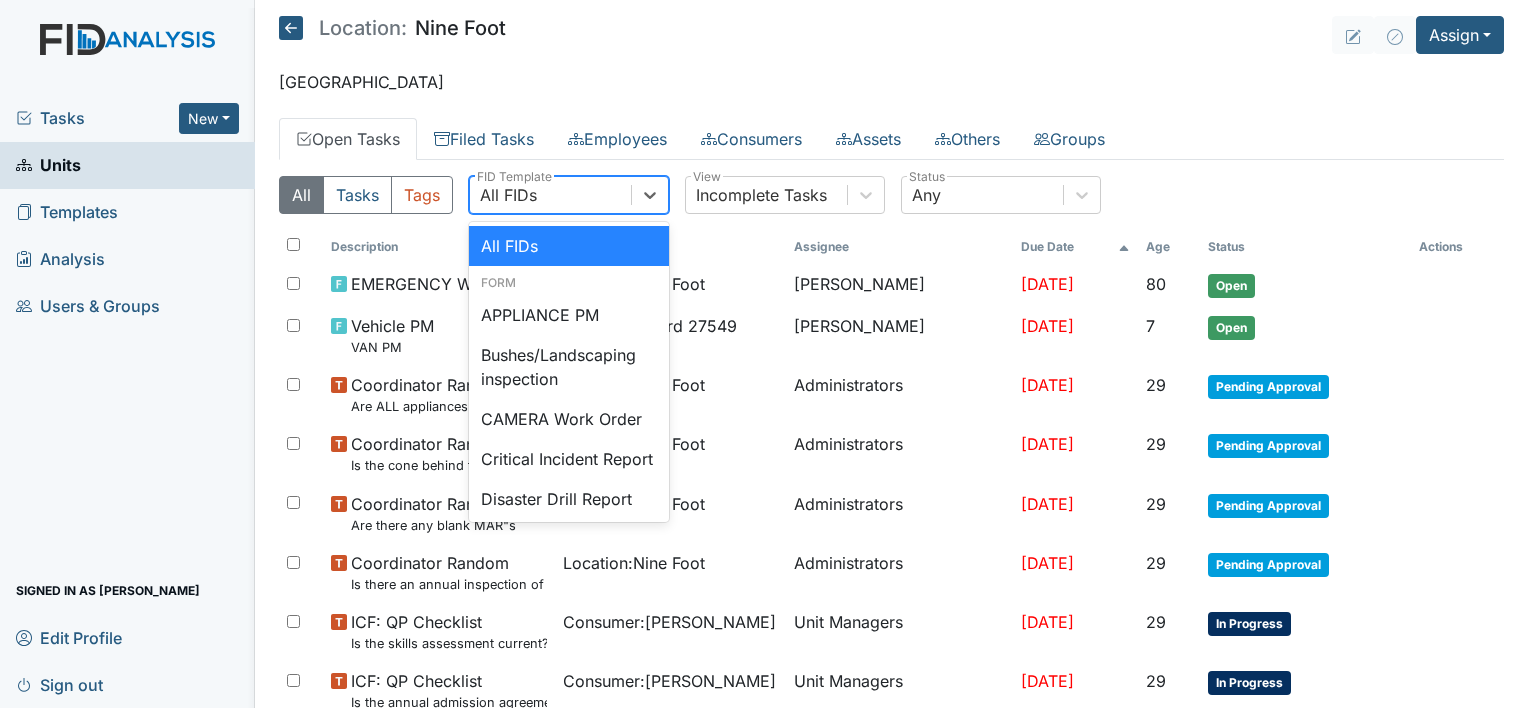 click on "All FIDs" at bounding box center [508, 195] 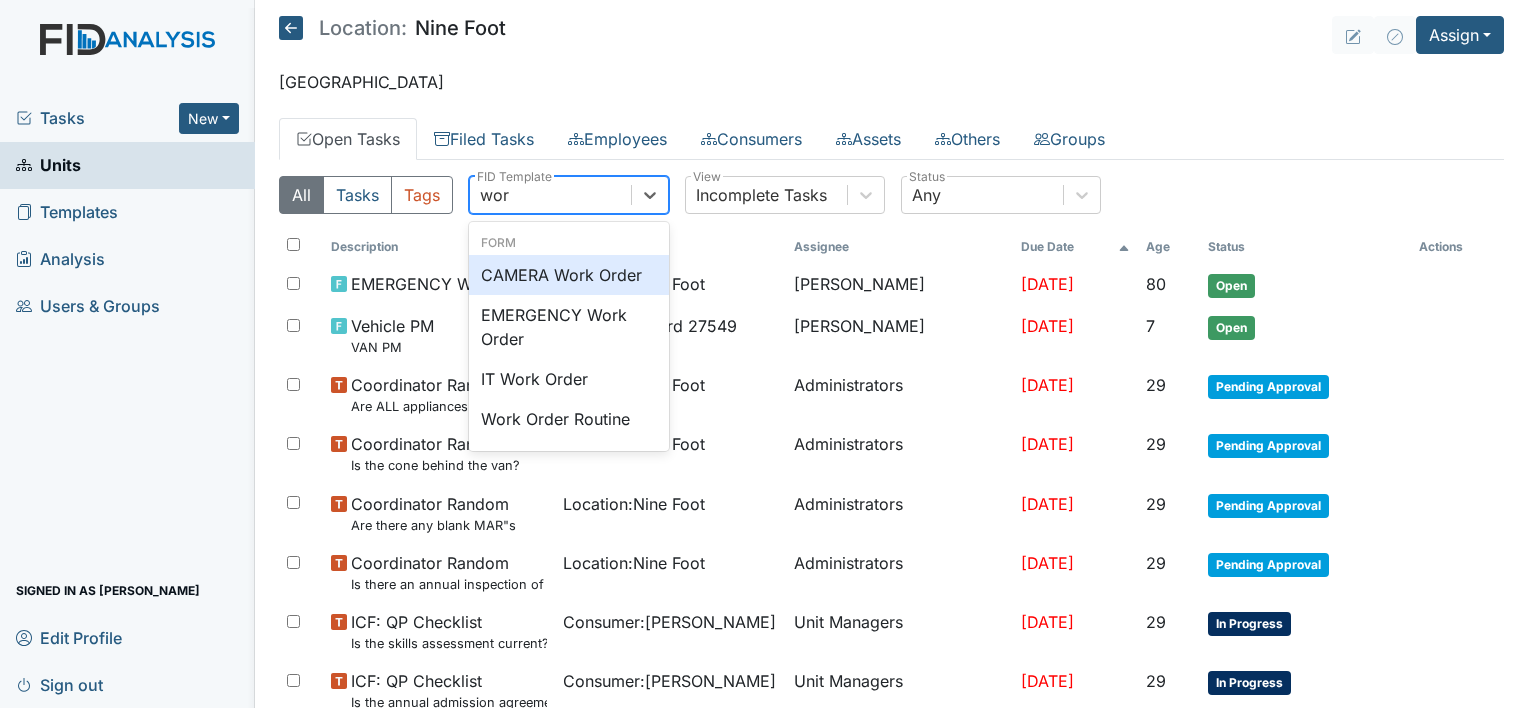 type on "work" 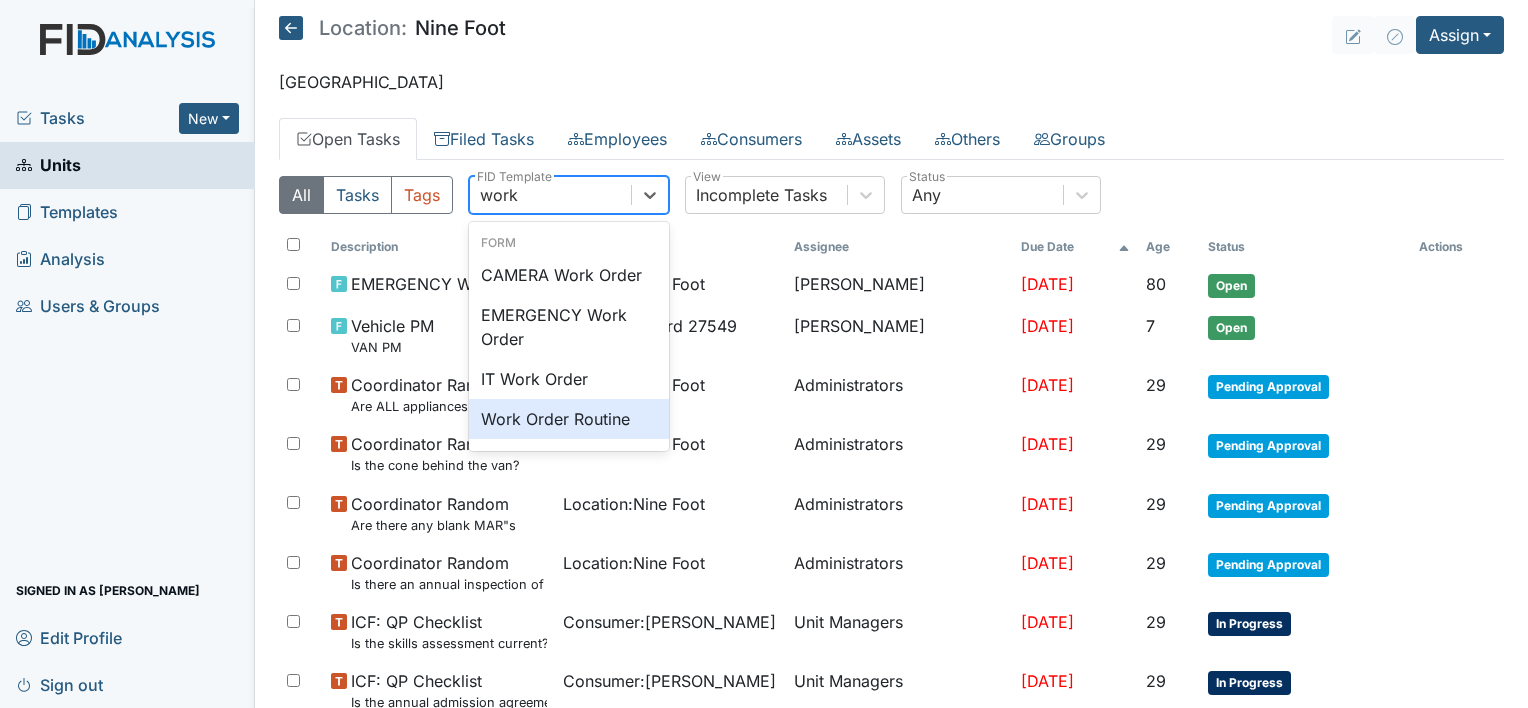 click on "Work Order Routine" at bounding box center [569, 419] 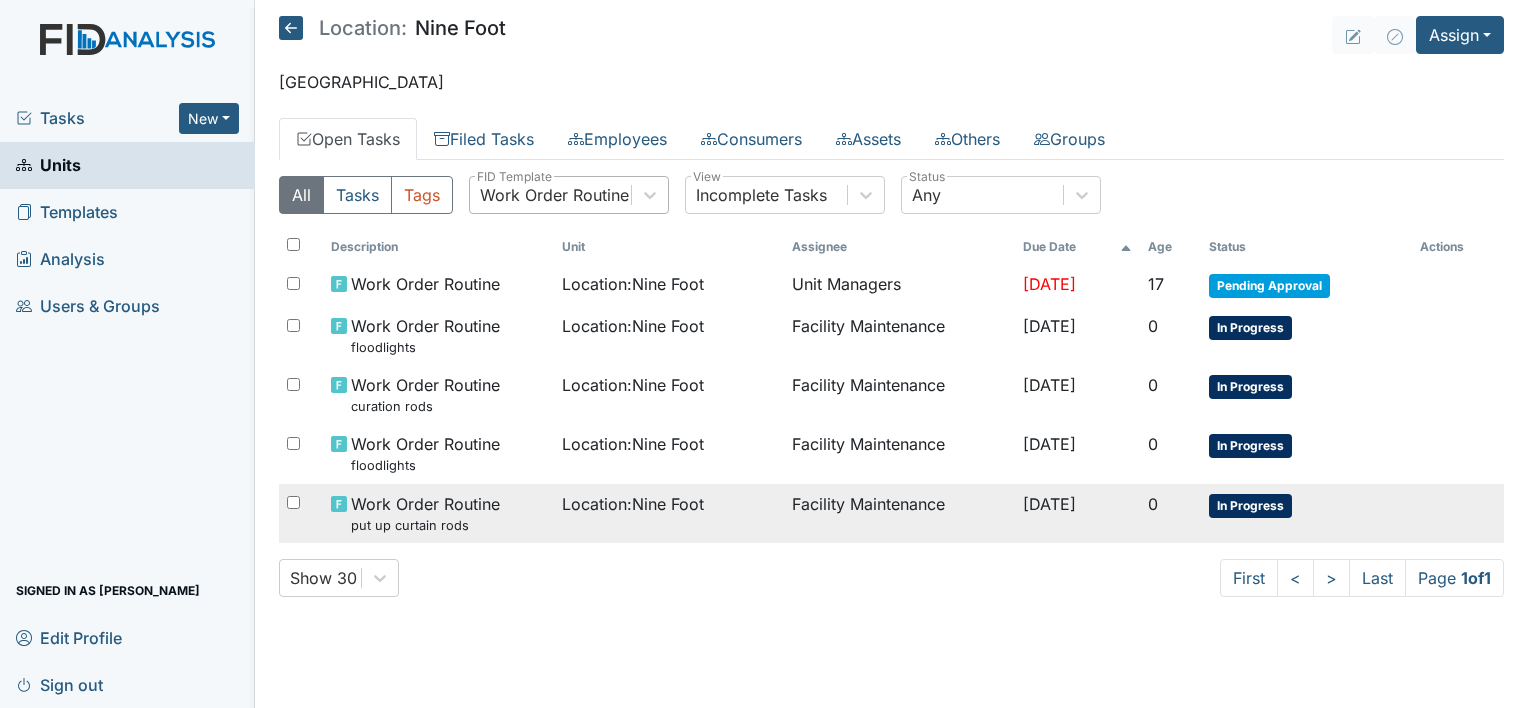 click at bounding box center (293, 502) 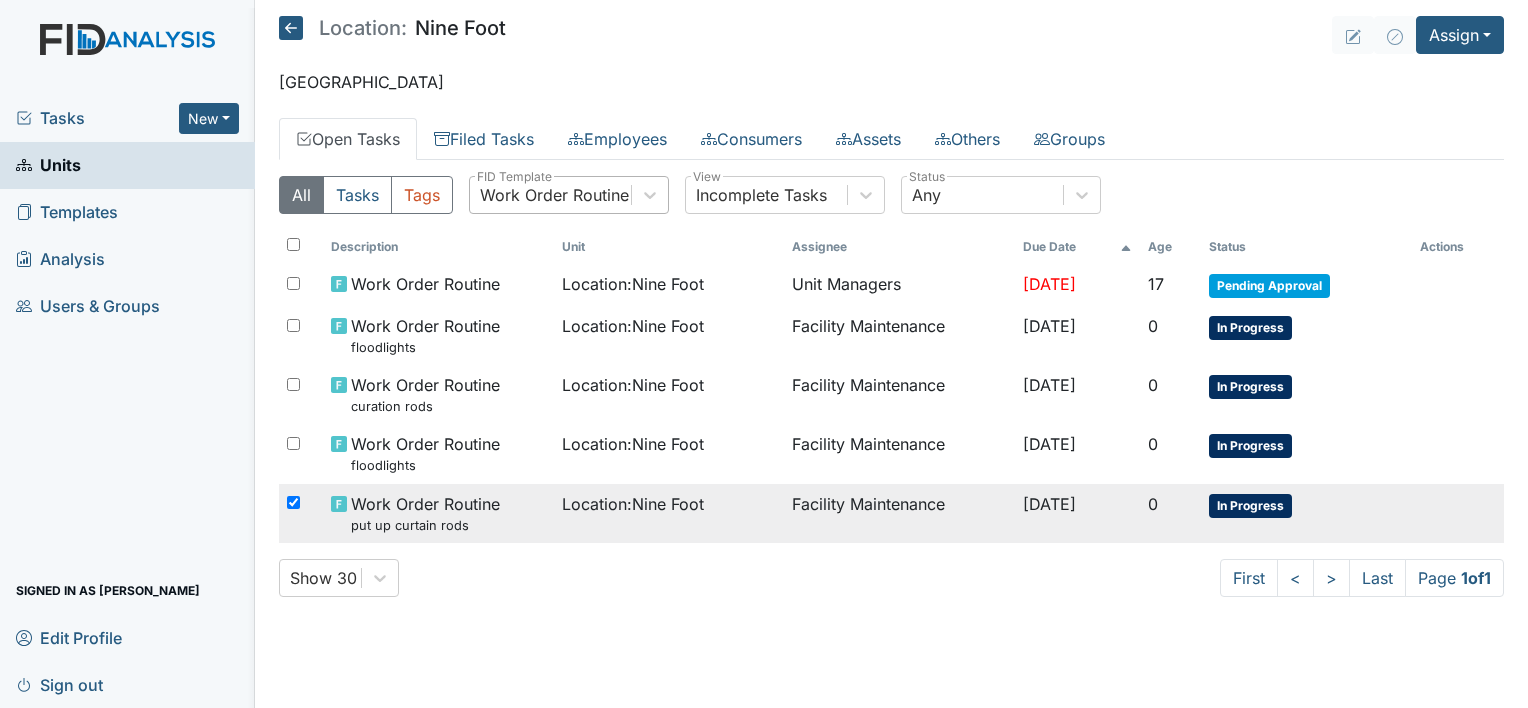 checkbox on "true" 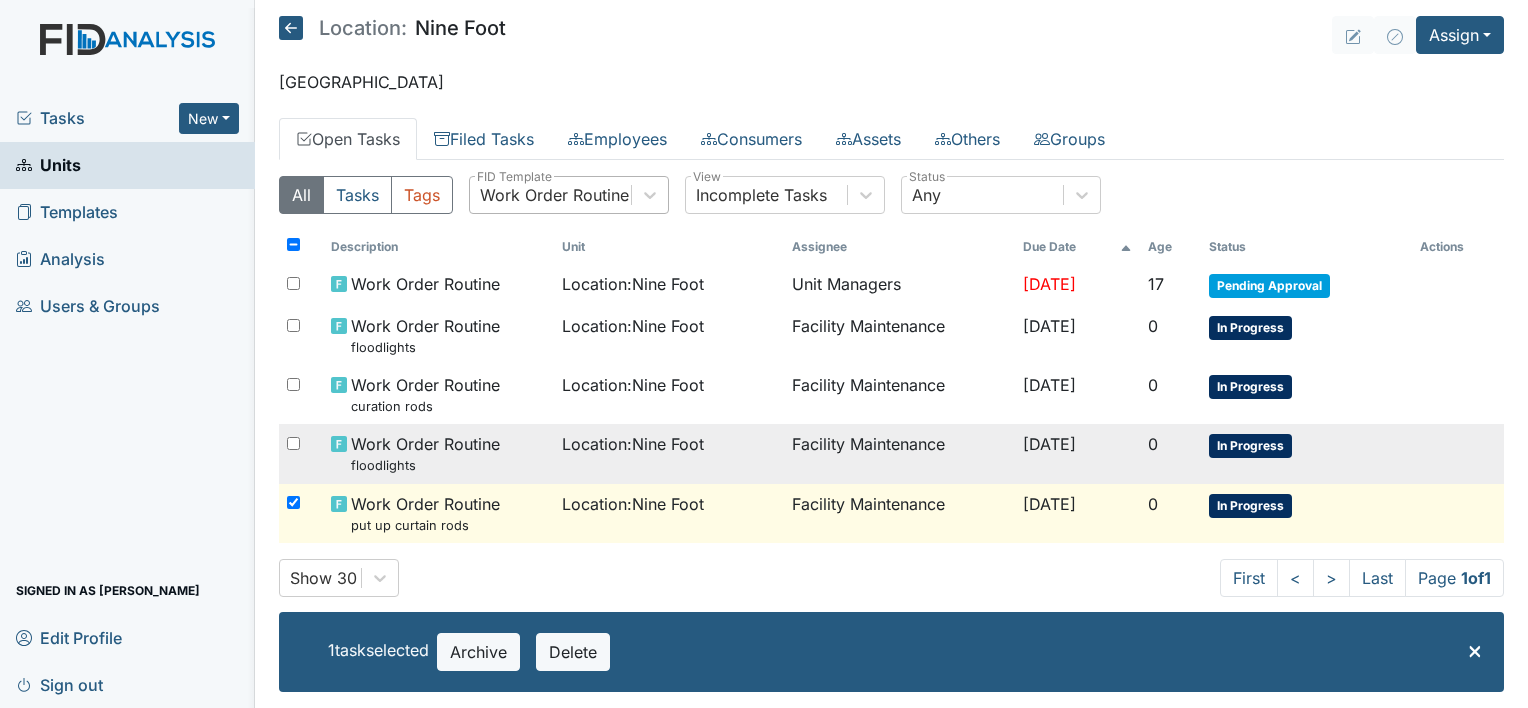 click at bounding box center [293, 443] 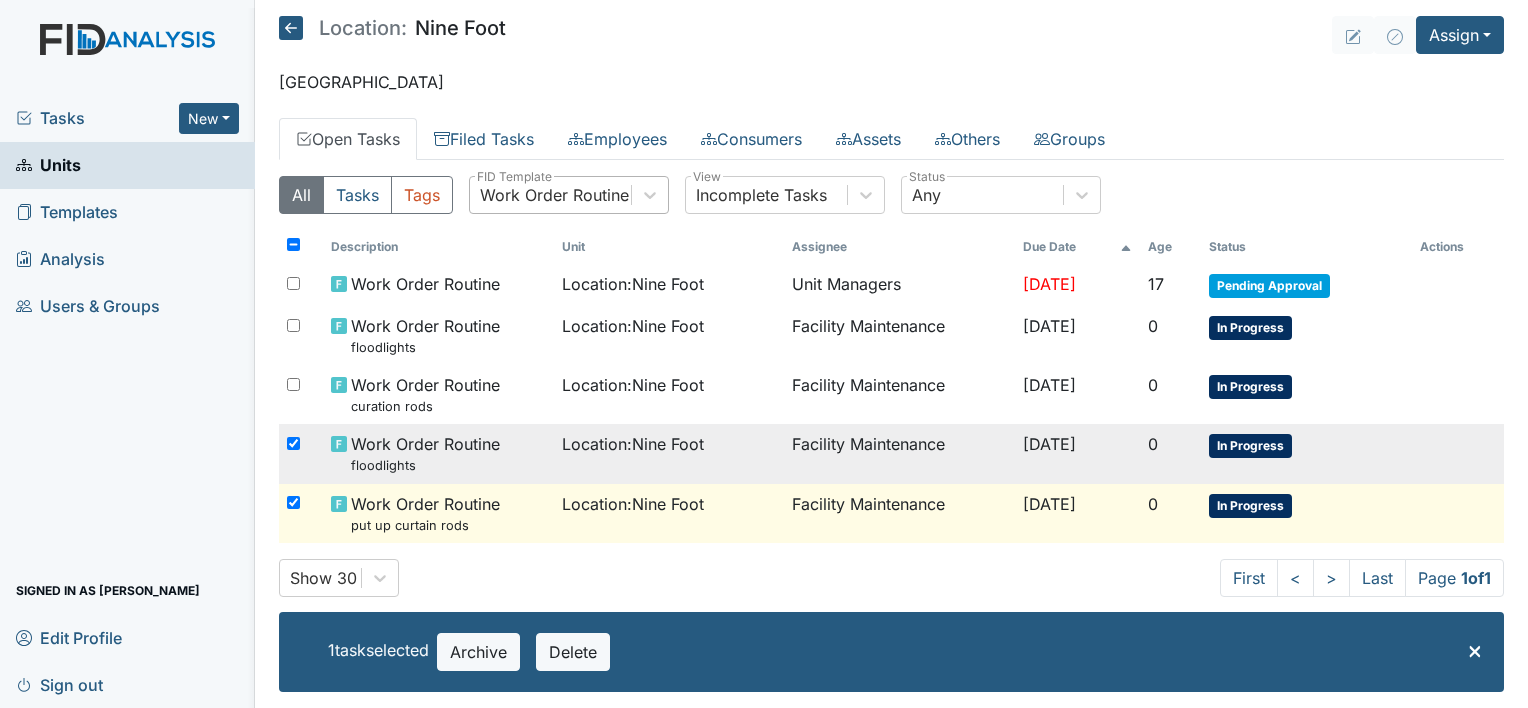 checkbox on "true" 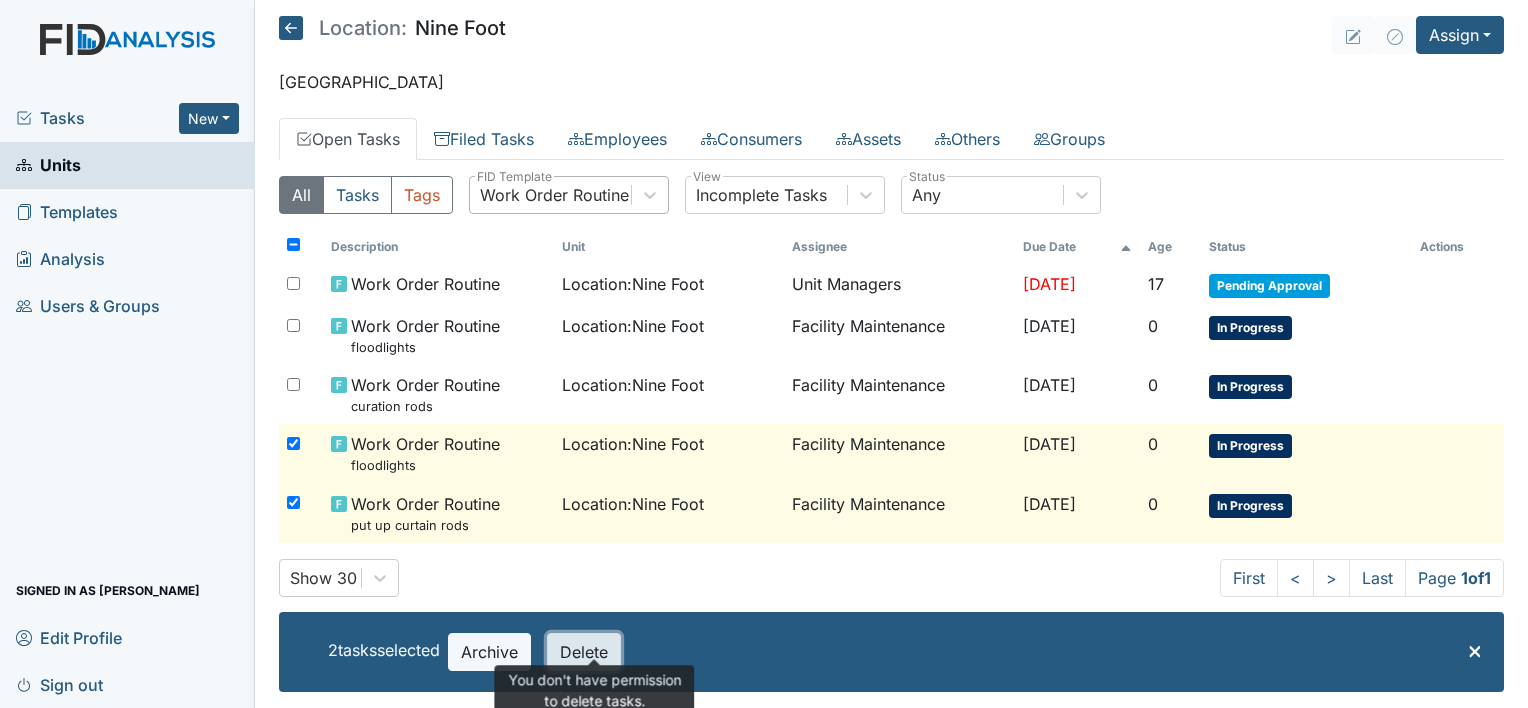 click on "Delete" at bounding box center [584, 652] 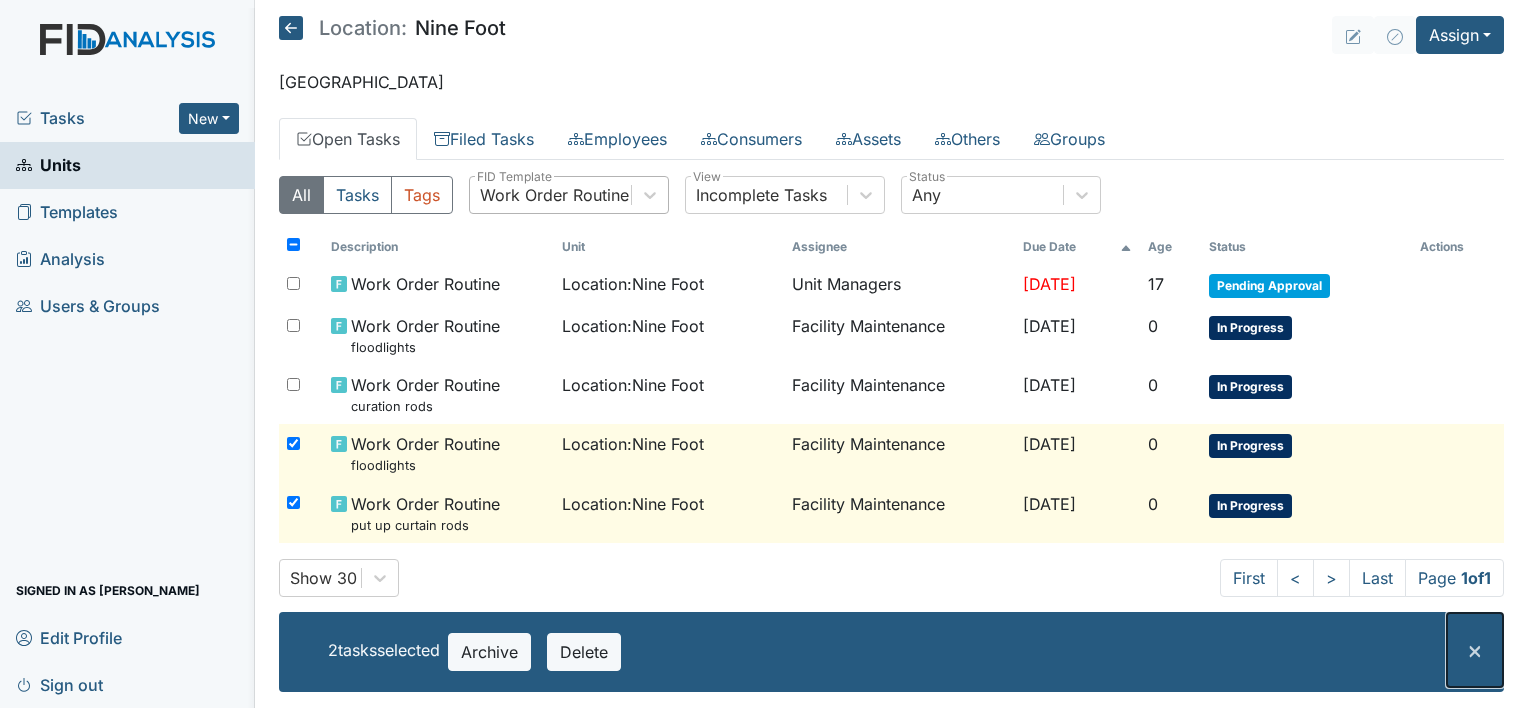 click on "×" at bounding box center [1475, 649] 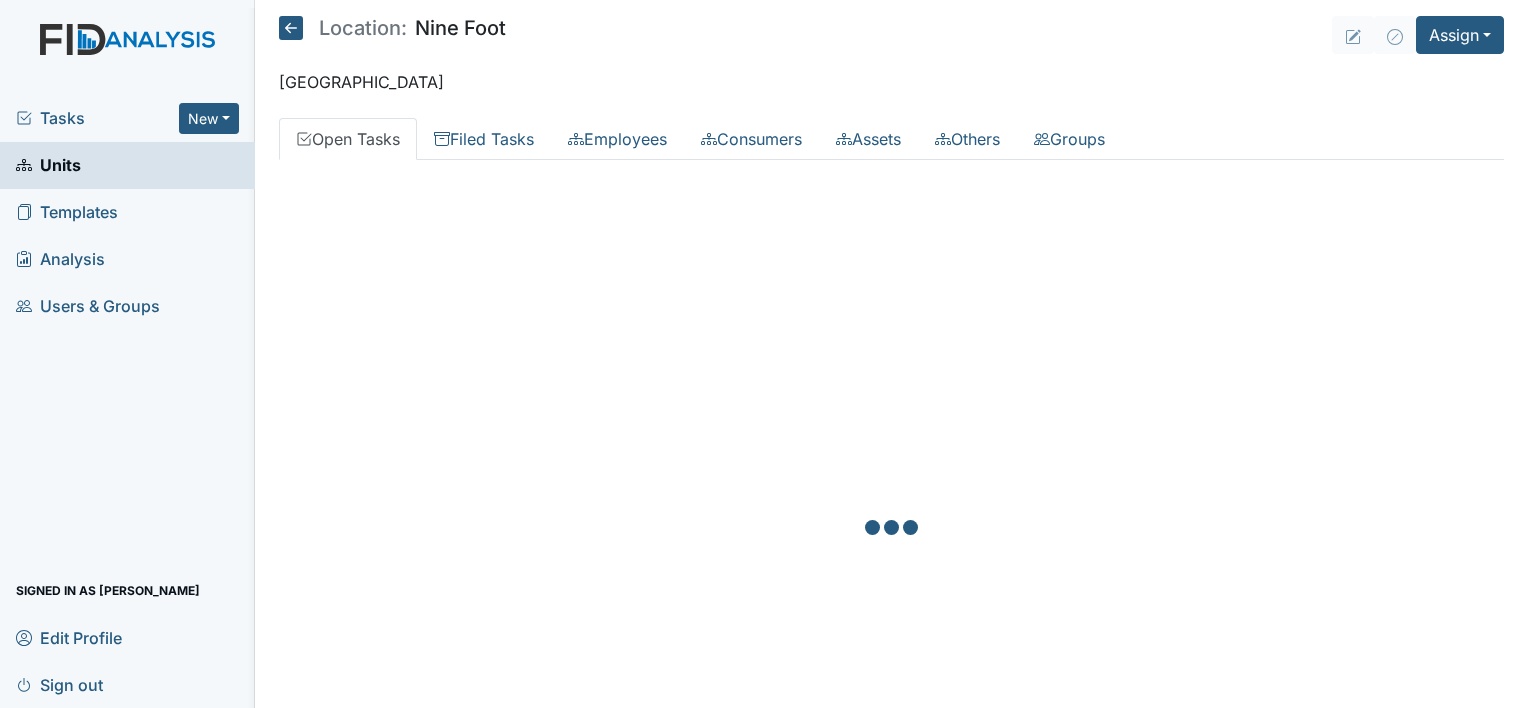 scroll, scrollTop: 0, scrollLeft: 0, axis: both 